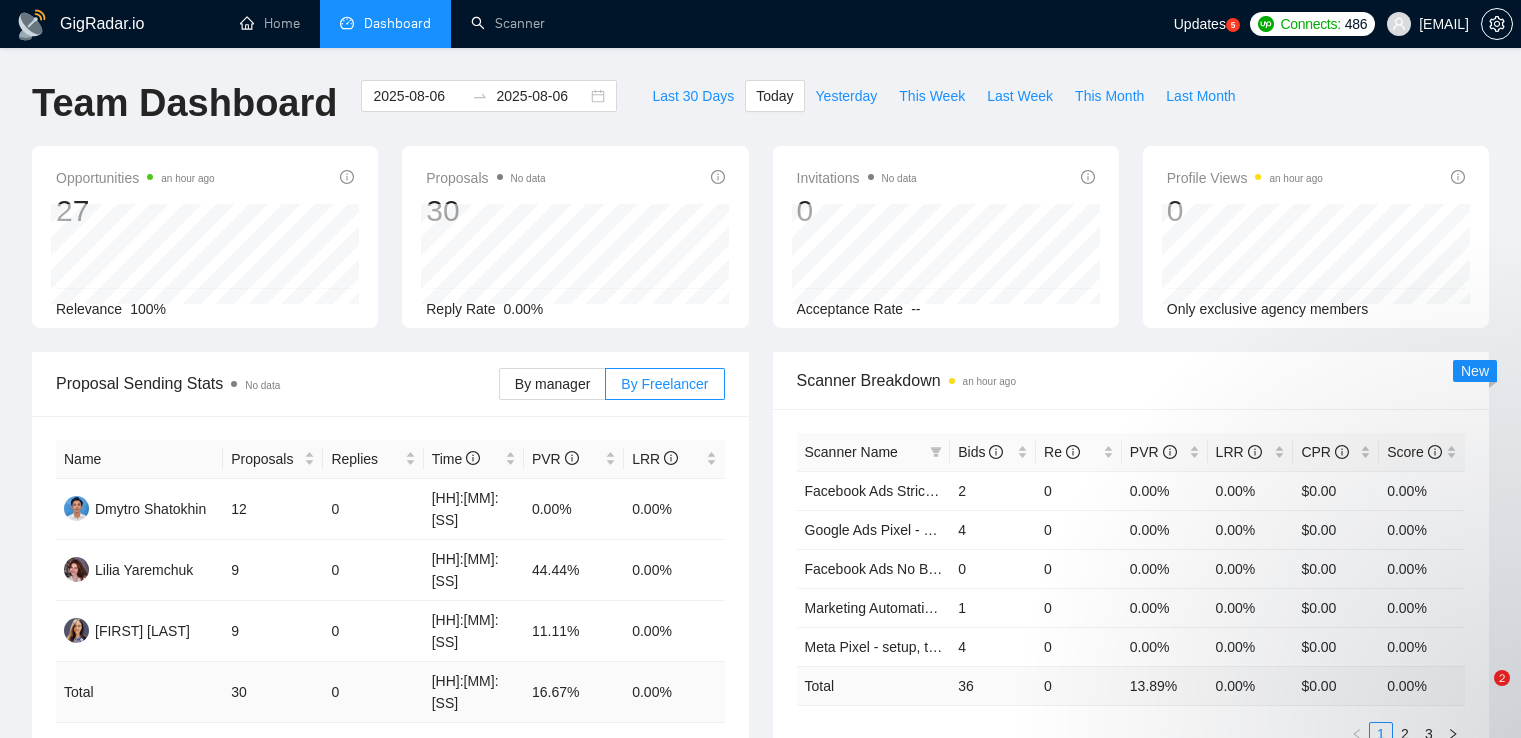 scroll, scrollTop: 0, scrollLeft: 0, axis: both 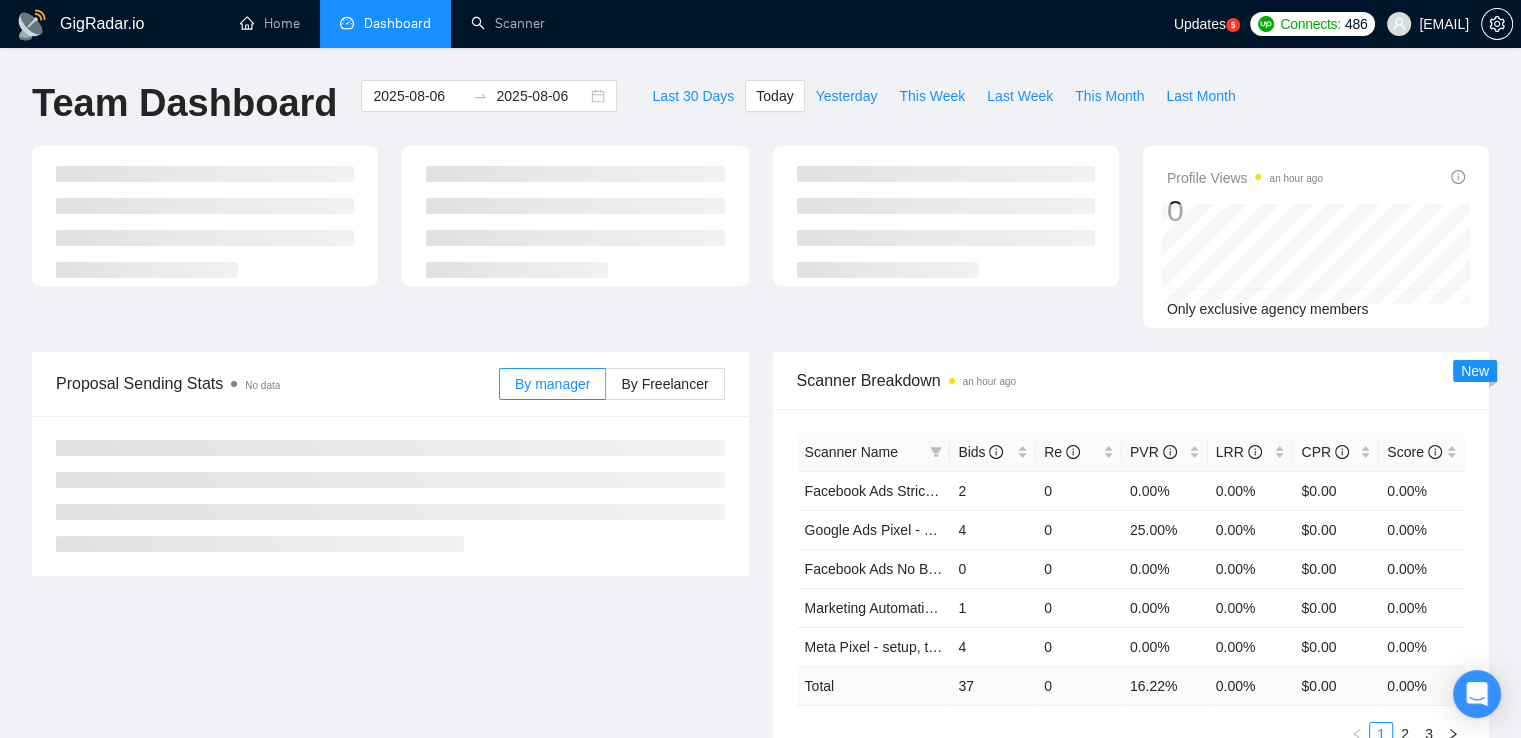 click on "By manager By Freelancer" at bounding box center (612, 384) 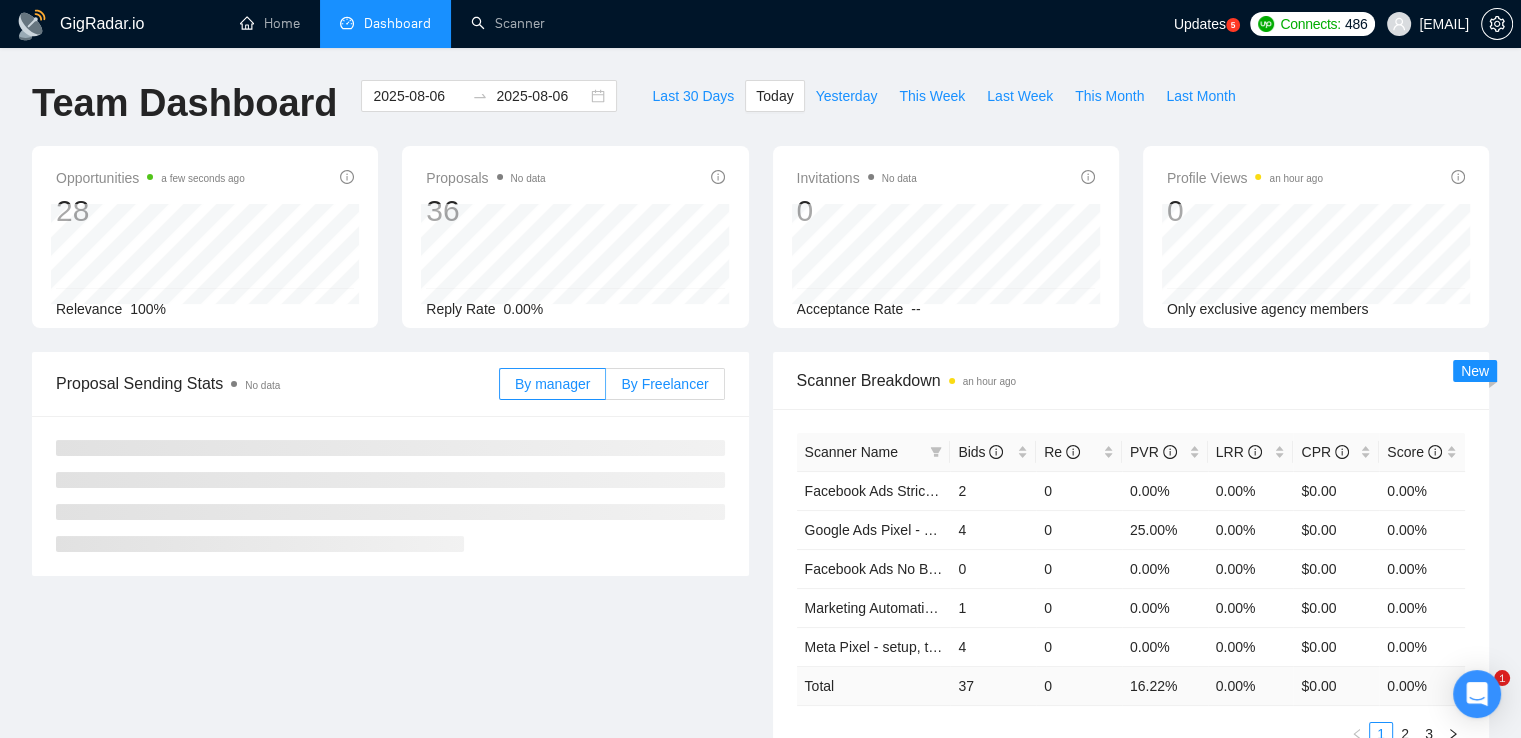click on "By Freelancer" at bounding box center (664, 384) 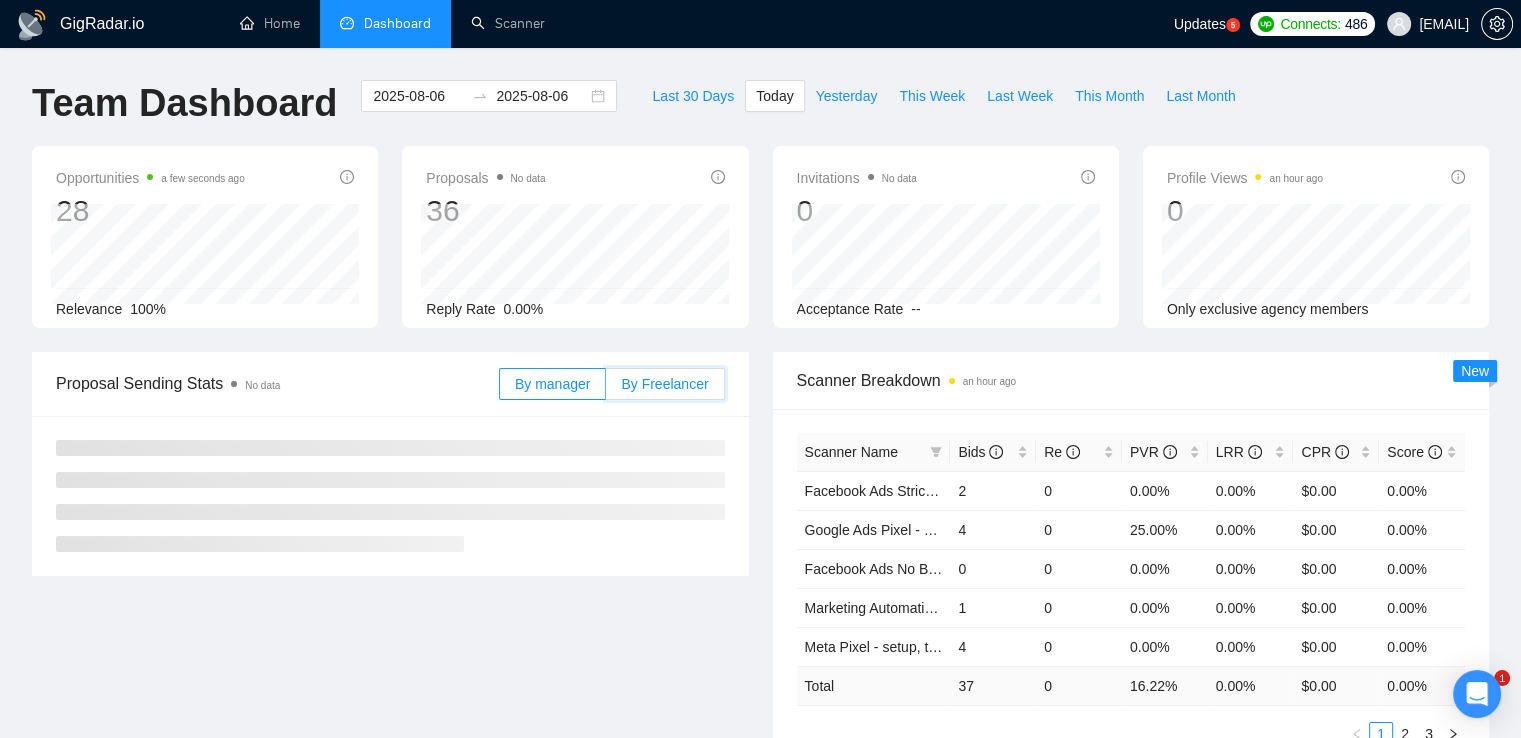 click on "By Freelancer" at bounding box center [606, 389] 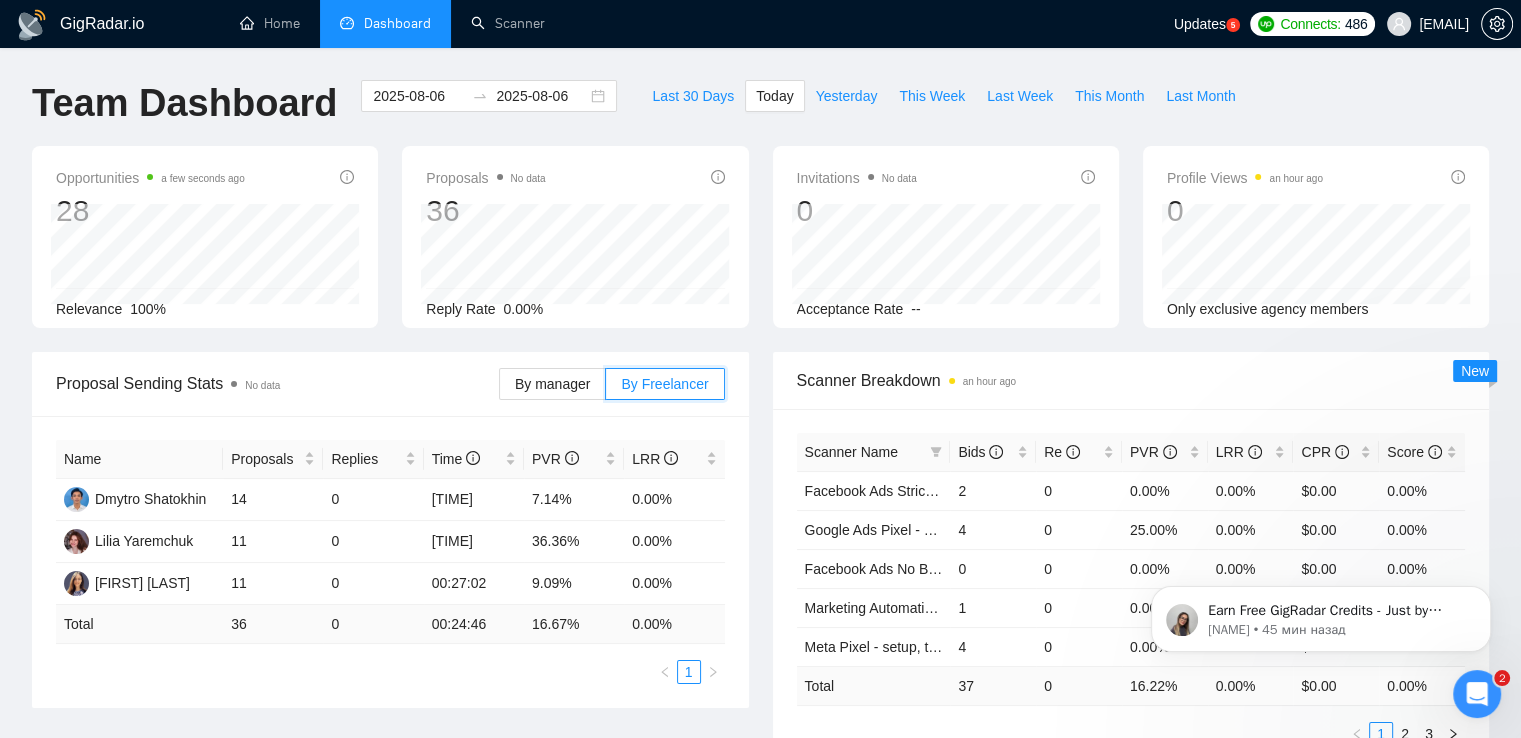 scroll, scrollTop: 0, scrollLeft: 0, axis: both 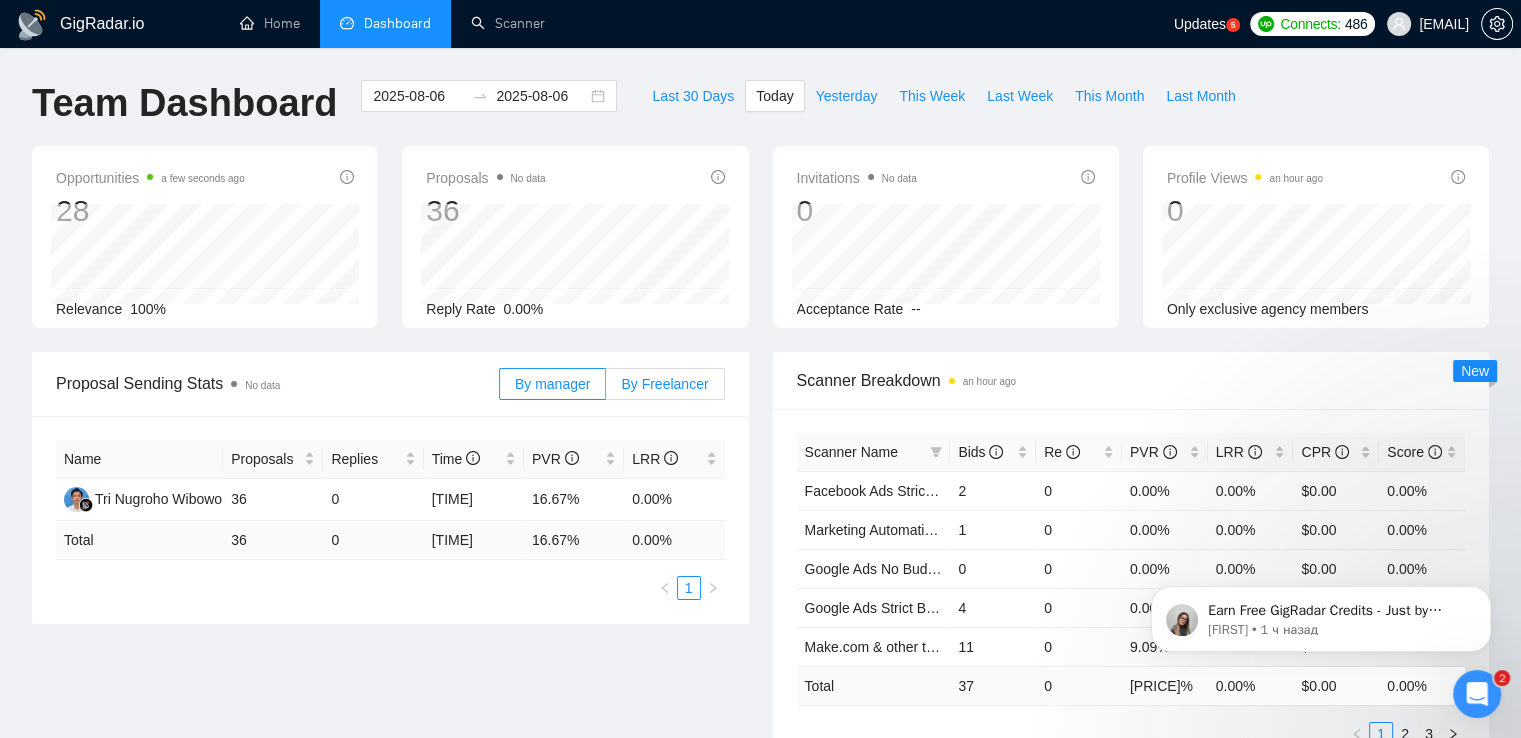 click on "By Freelancer" at bounding box center [665, 384] 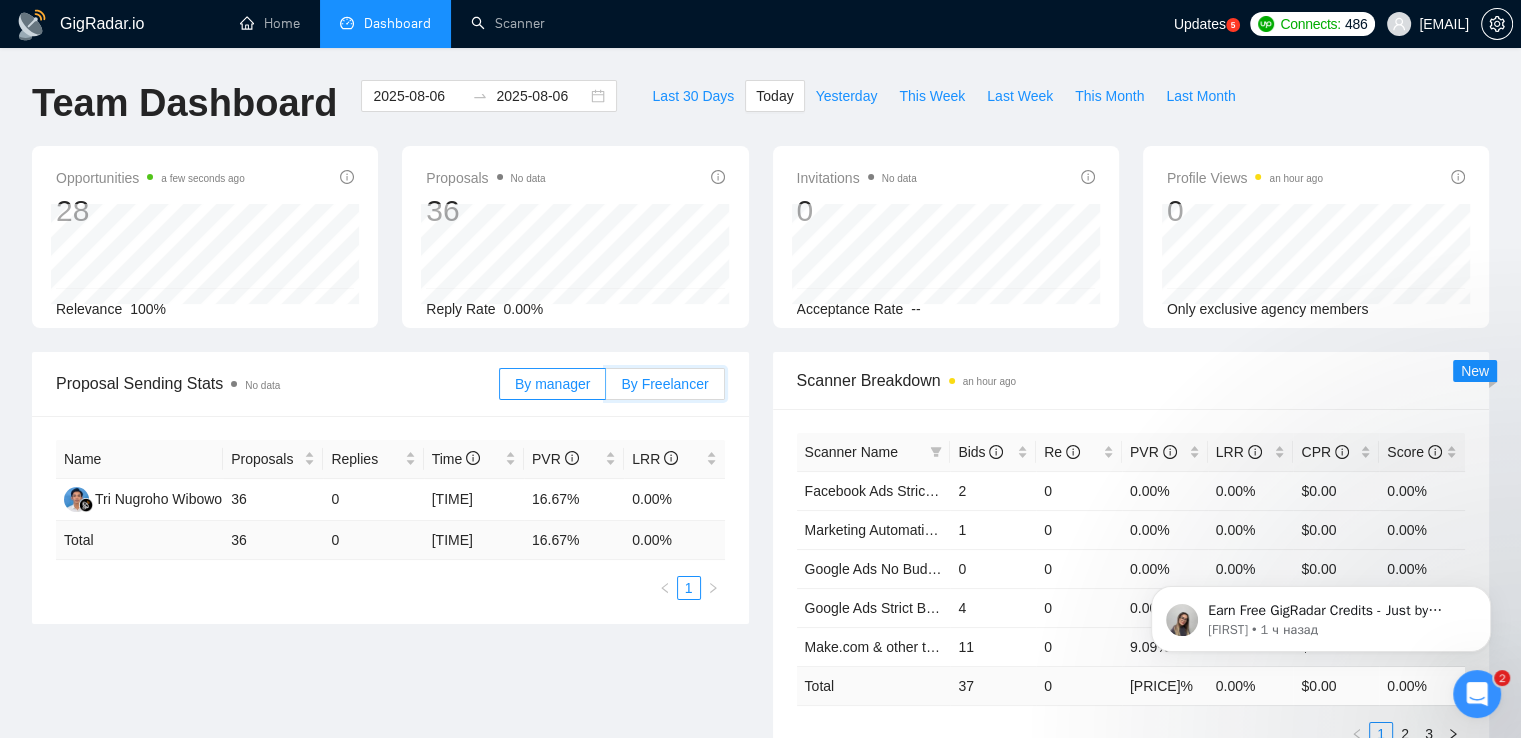 click on "By Freelancer" at bounding box center (606, 389) 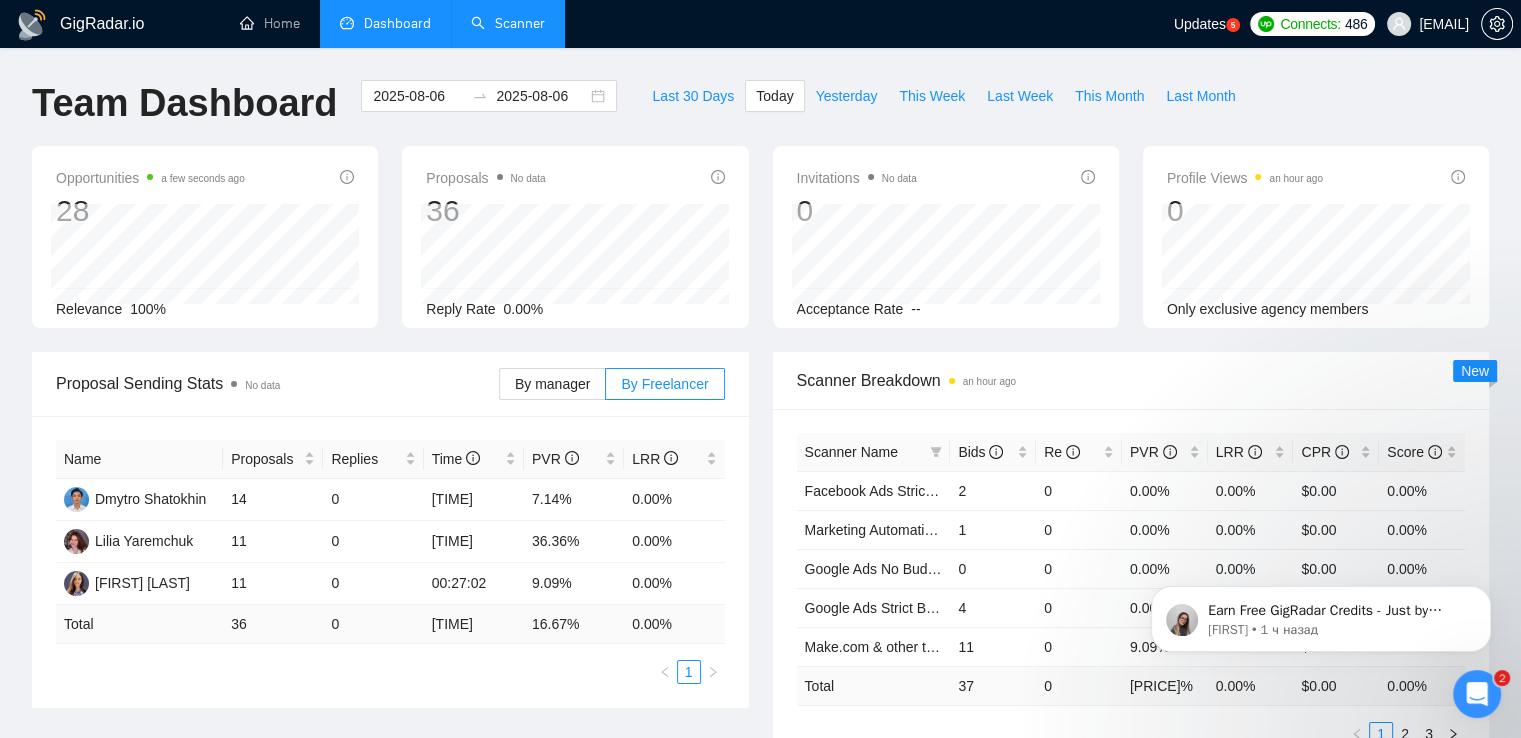 click on "Scanner" at bounding box center [508, 23] 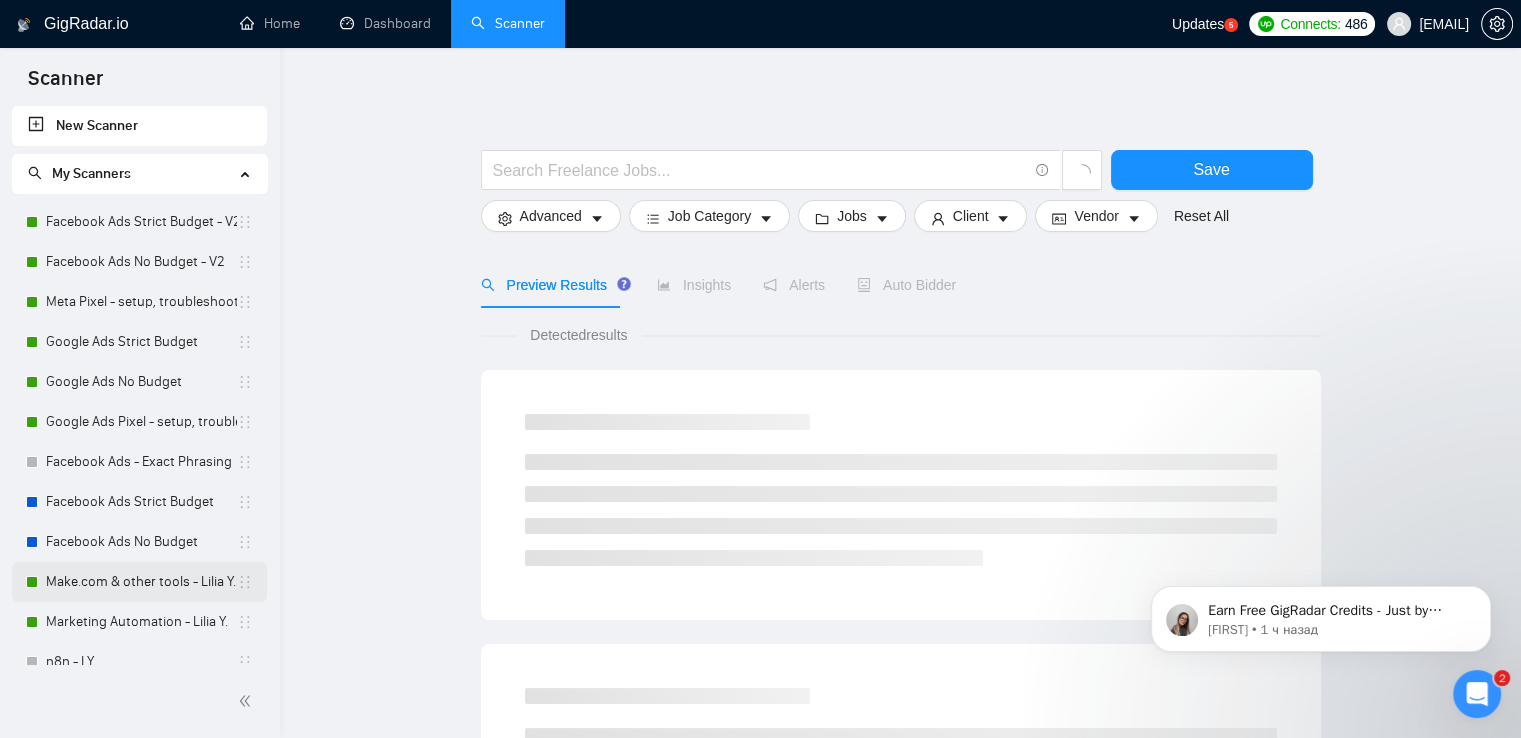 click on "Make.com & other tools - Lilia Y." at bounding box center [141, 582] 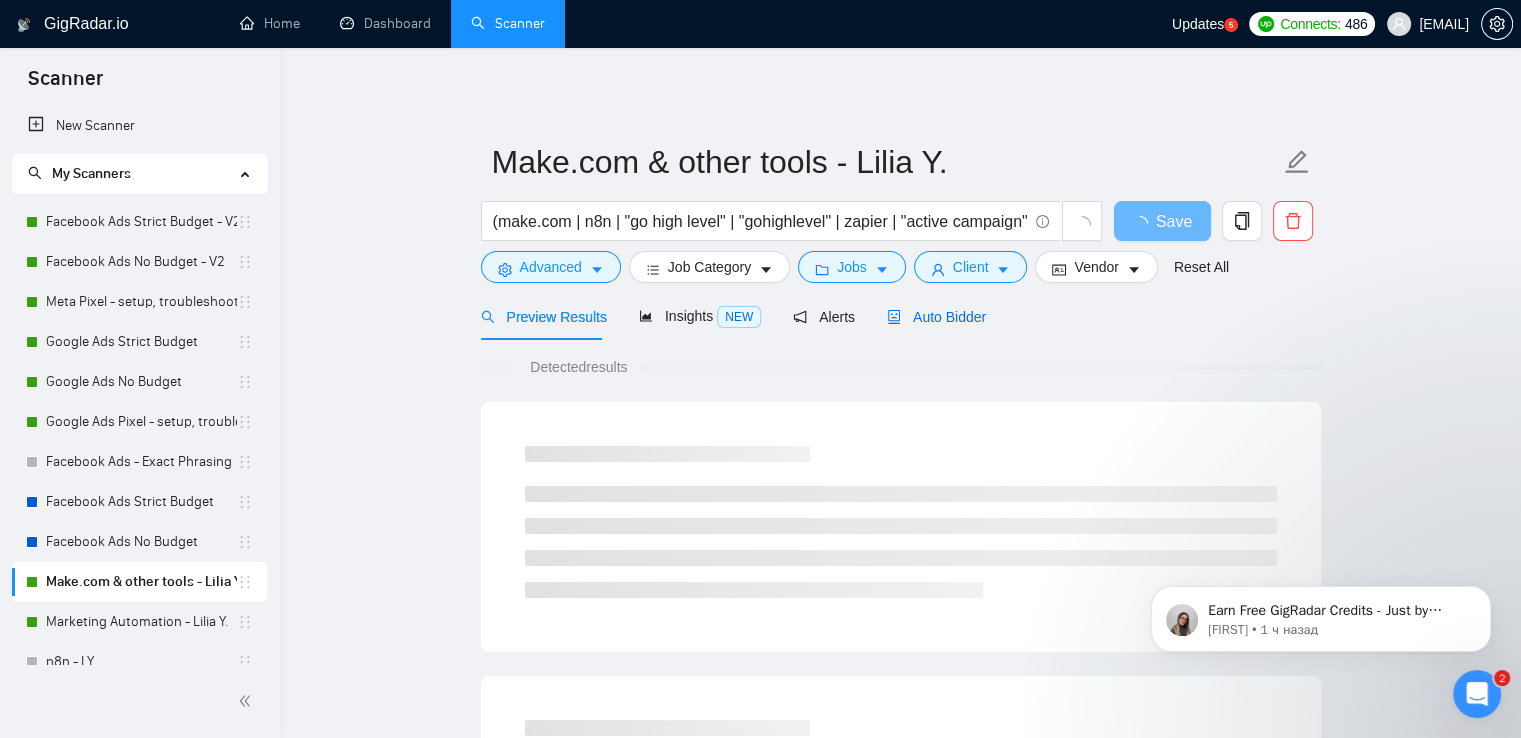 click on "Auto Bidder" at bounding box center [936, 317] 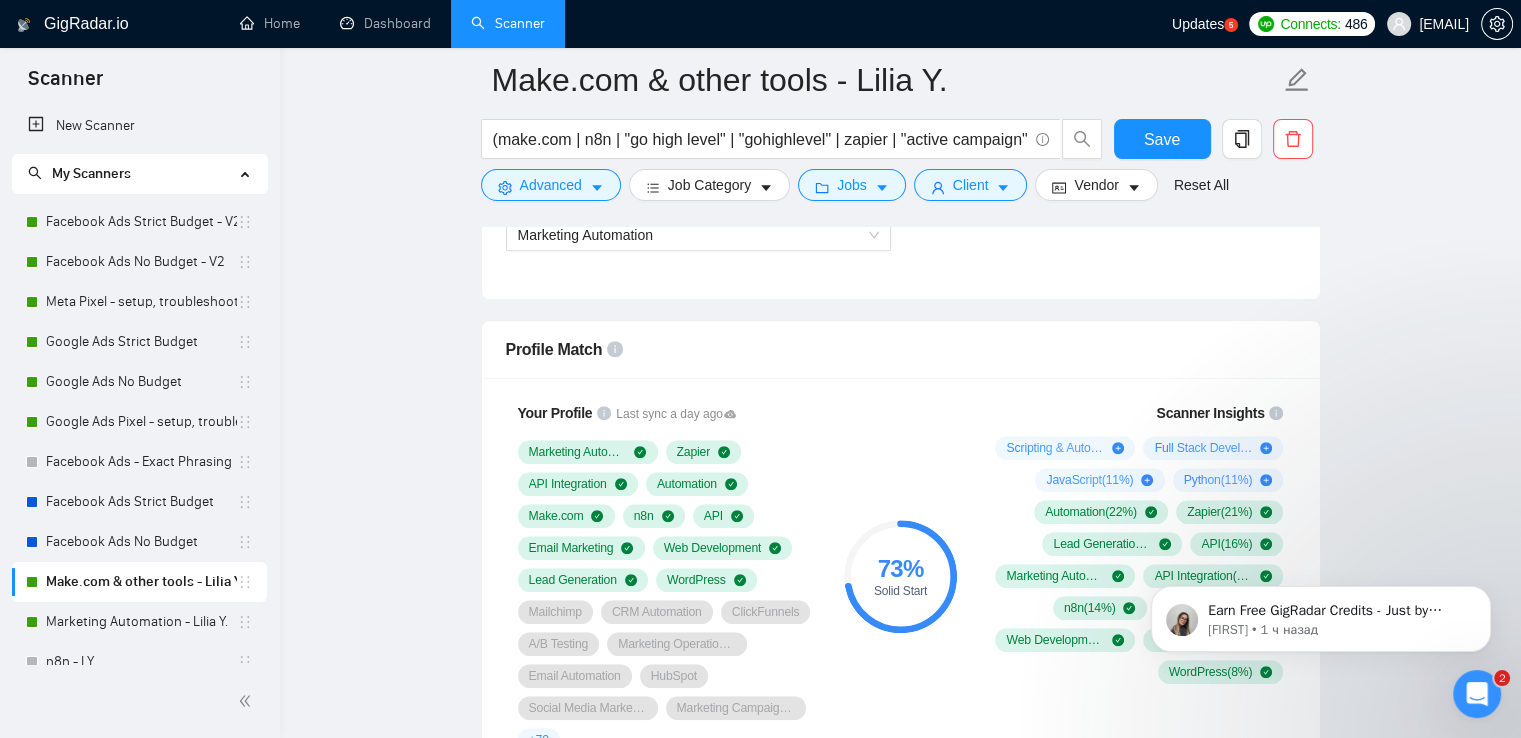 scroll, scrollTop: 1400, scrollLeft: 0, axis: vertical 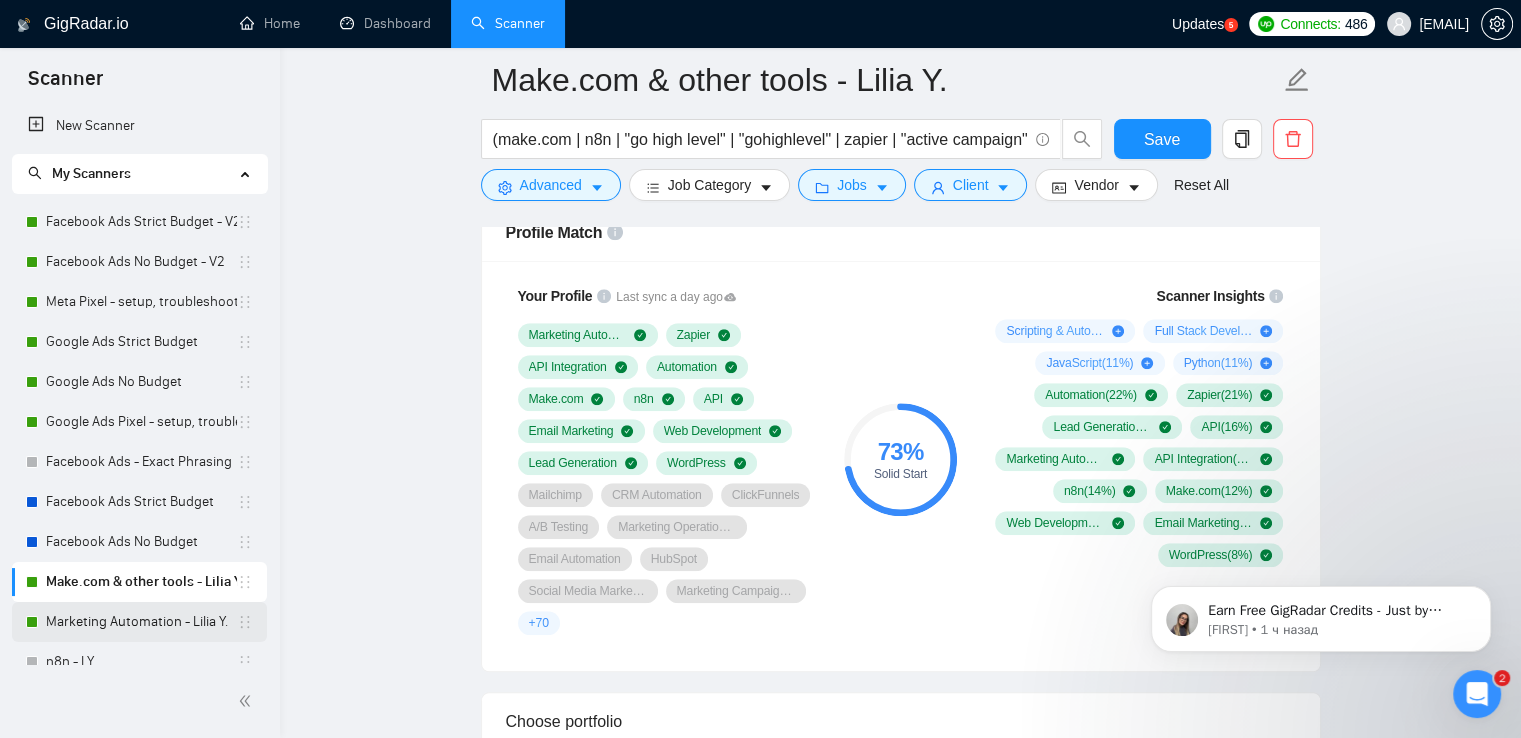 click on "Marketing Automation - Lilia Y." at bounding box center [141, 622] 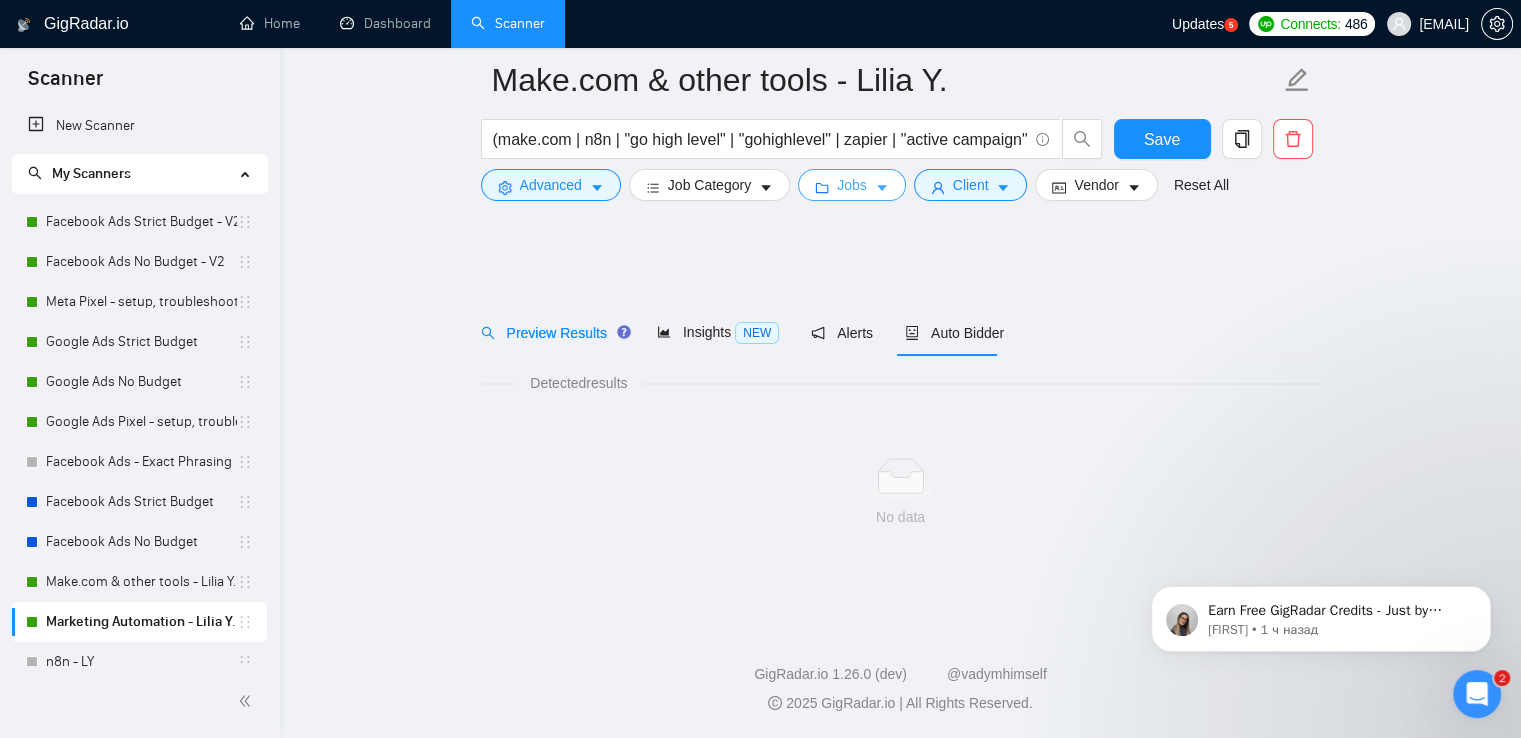 scroll, scrollTop: 0, scrollLeft: 0, axis: both 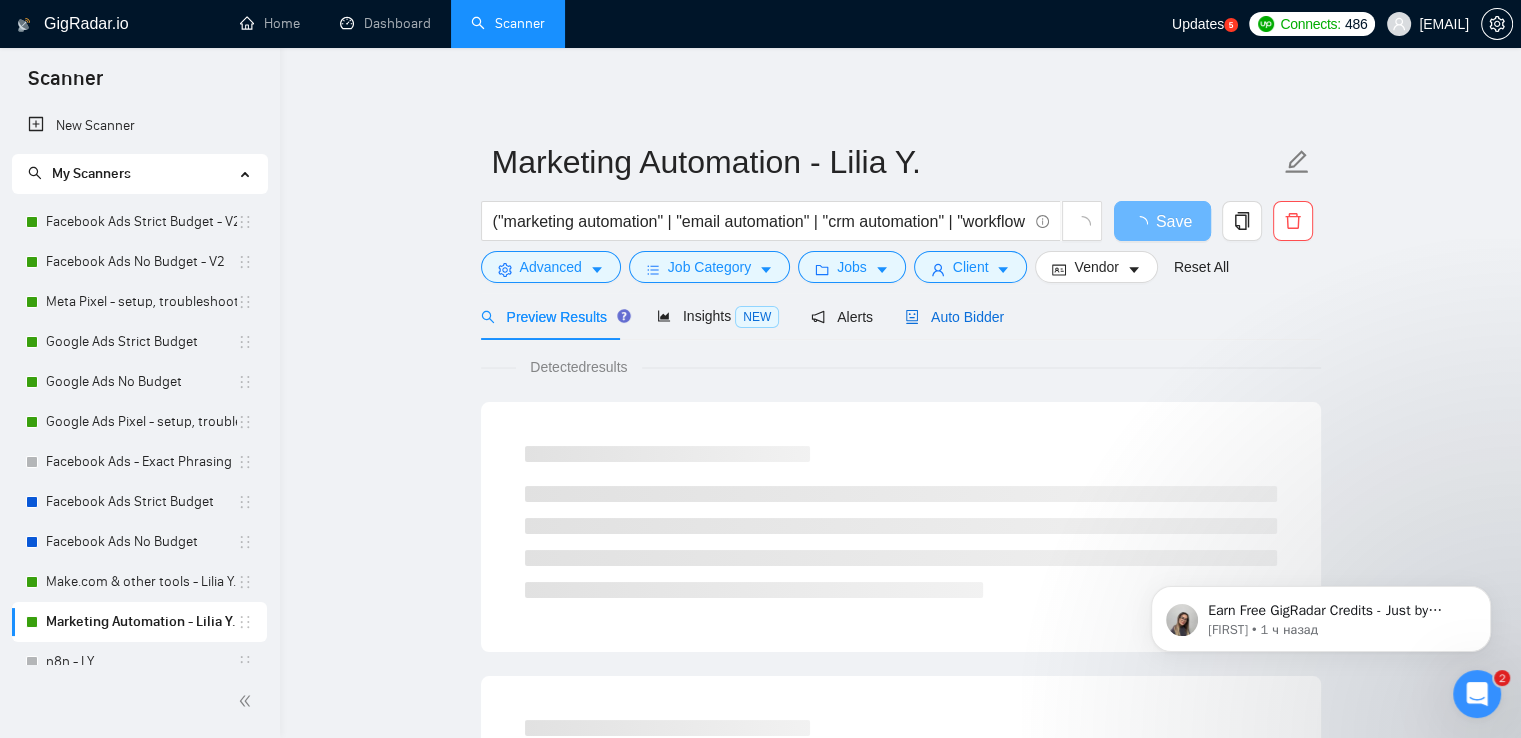 drag, startPoint x: 944, startPoint y: 318, endPoint x: 1375, endPoint y: 342, distance: 431.6677 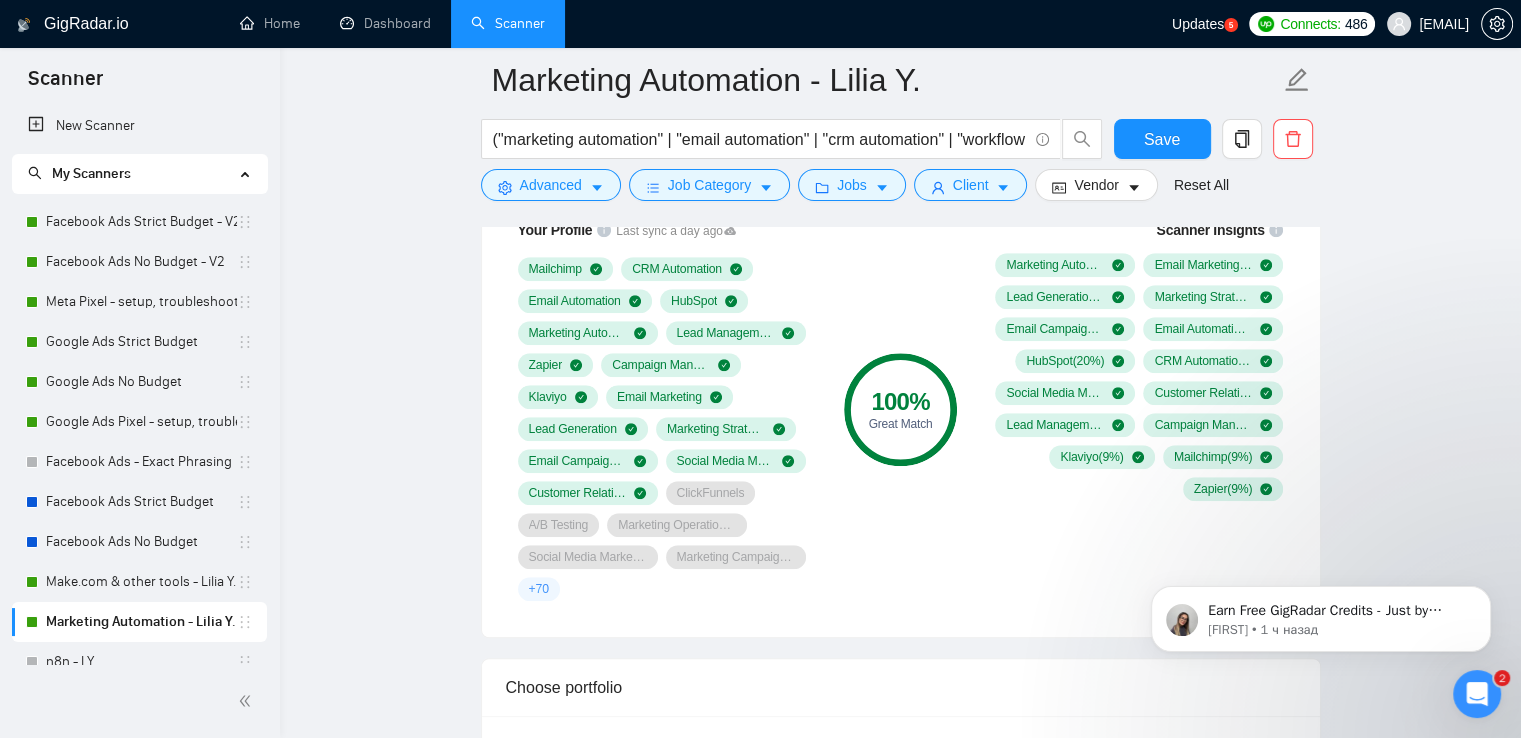 scroll, scrollTop: 1500, scrollLeft: 0, axis: vertical 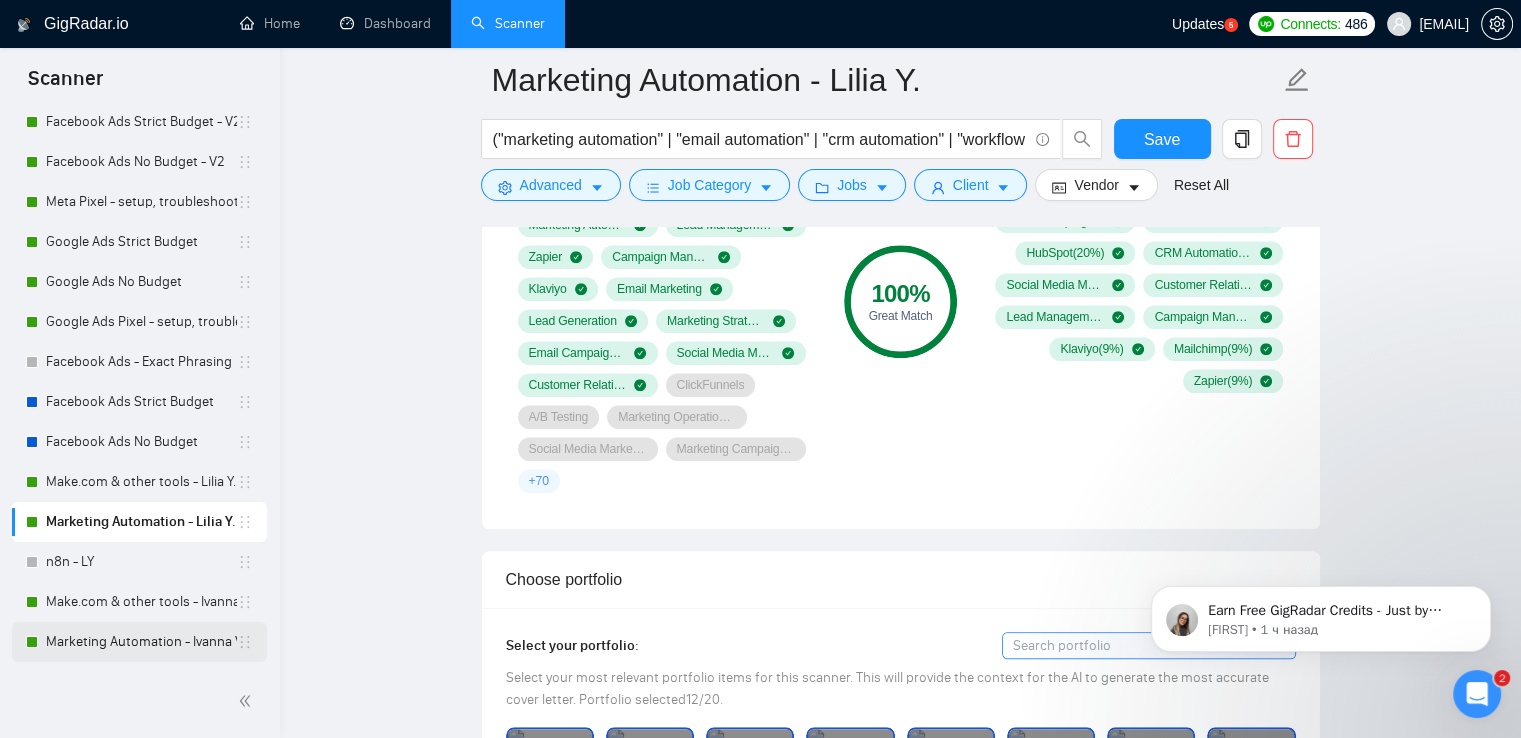 click on "Marketing Automation - Ivanna V." at bounding box center (141, 642) 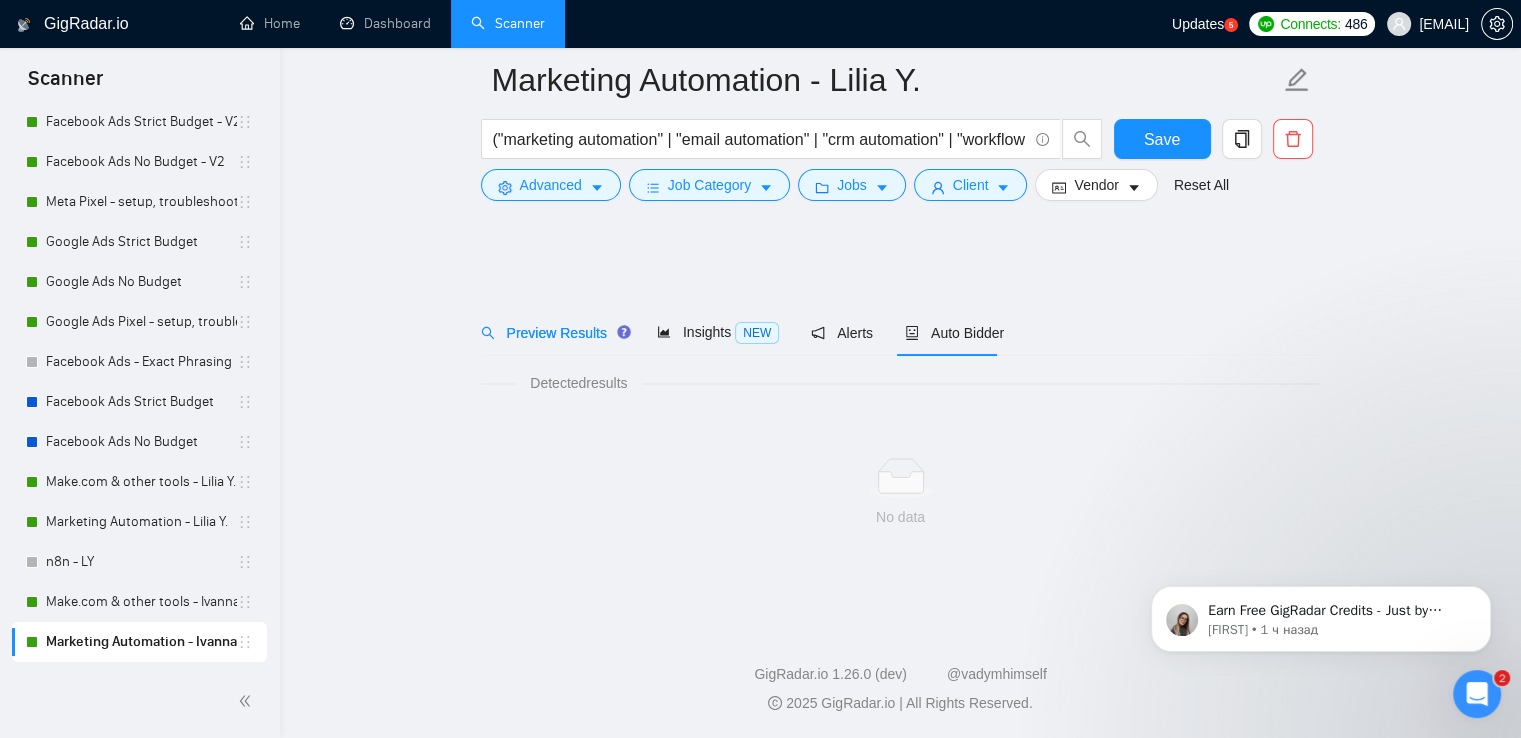 scroll, scrollTop: 0, scrollLeft: 0, axis: both 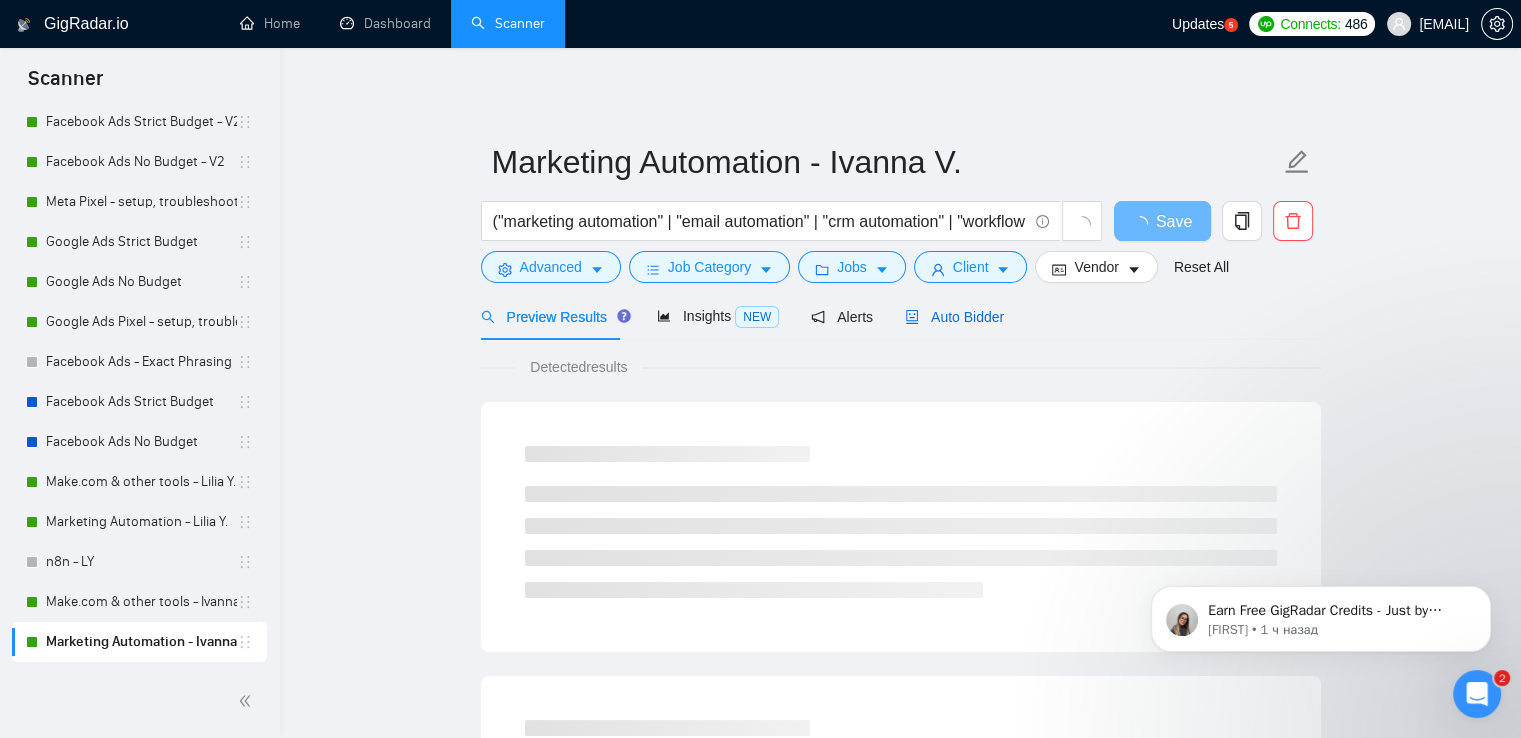 click on "Auto Bidder" at bounding box center (954, 317) 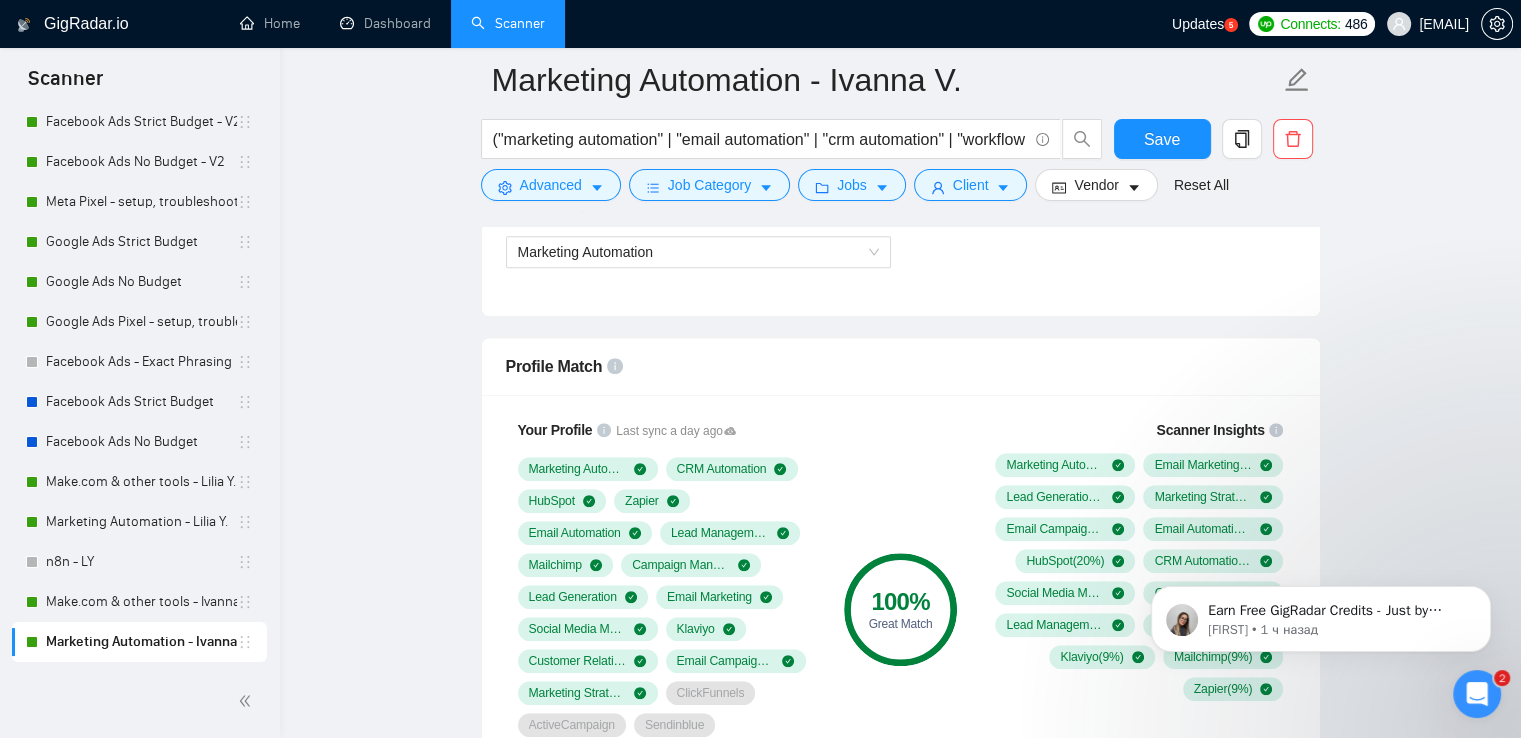 scroll, scrollTop: 1300, scrollLeft: 0, axis: vertical 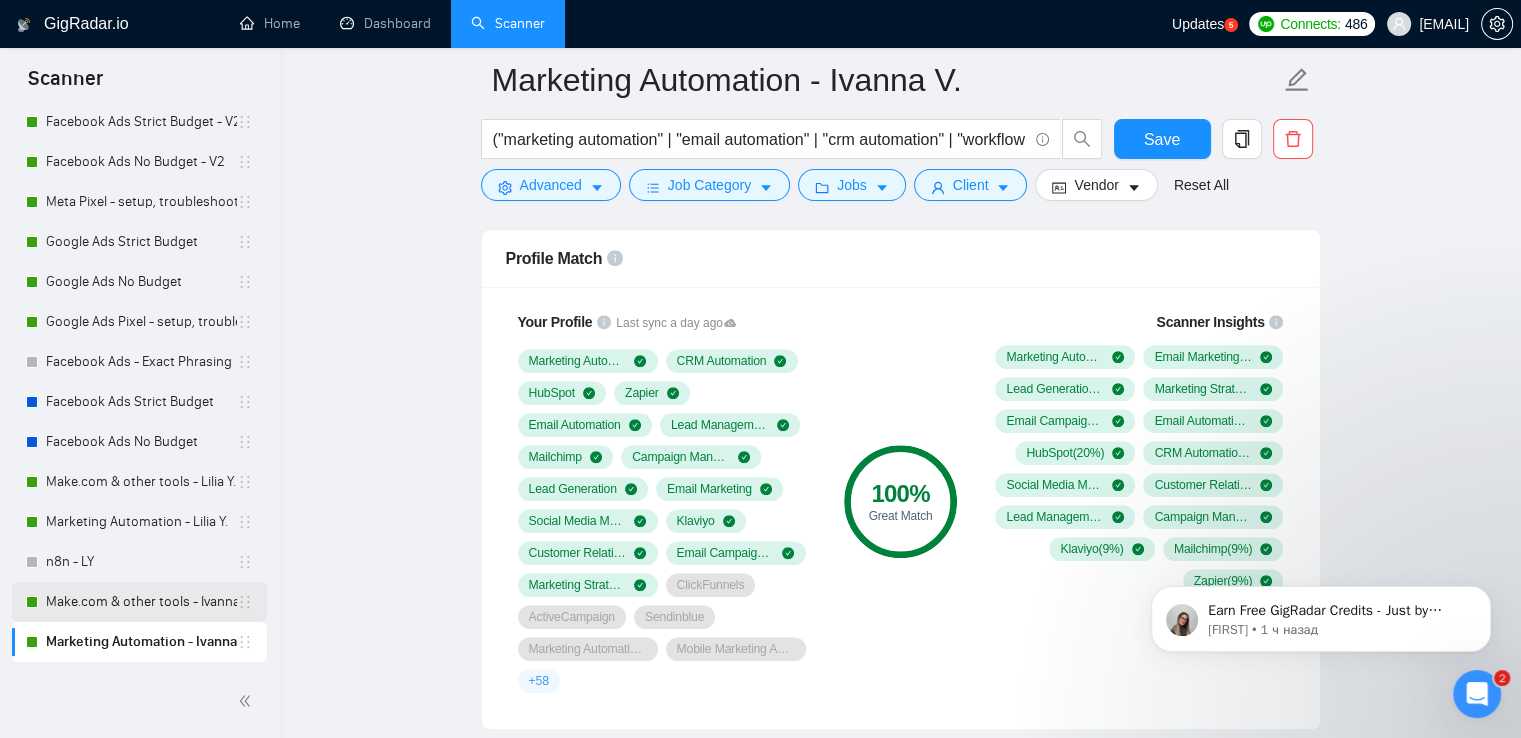 drag, startPoint x: 120, startPoint y: 608, endPoint x: 192, endPoint y: 582, distance: 76.55064 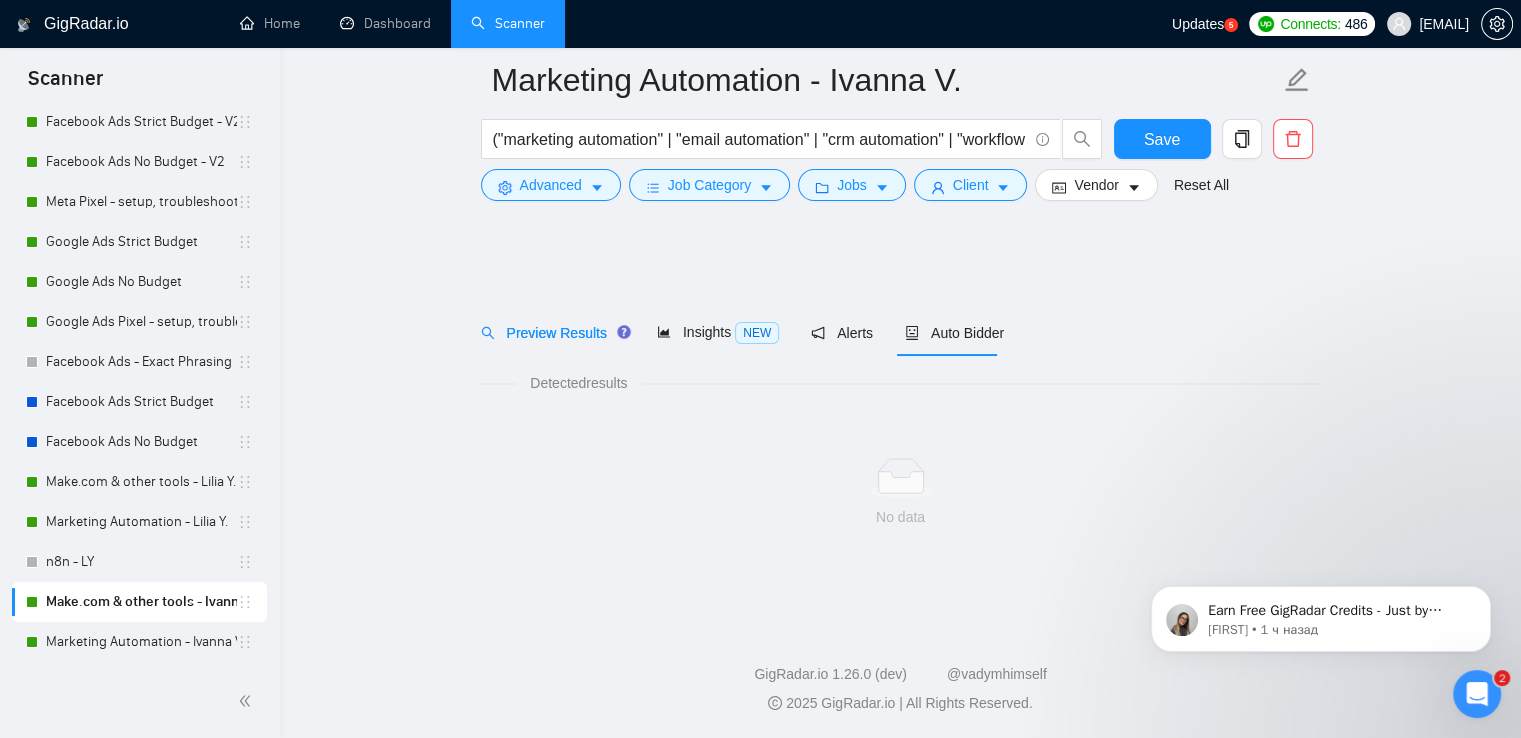 scroll, scrollTop: 0, scrollLeft: 0, axis: both 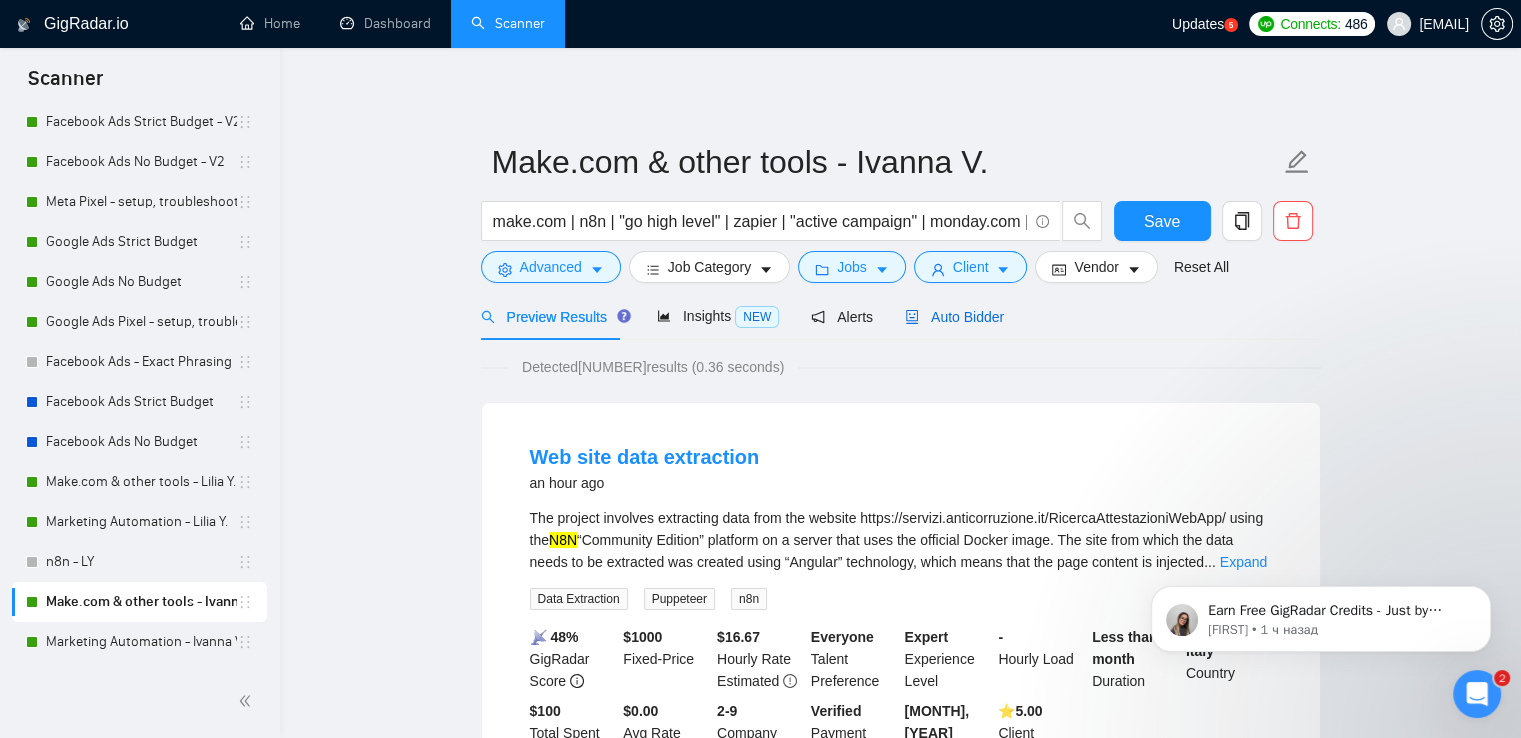 click on "Auto Bidder" at bounding box center [954, 317] 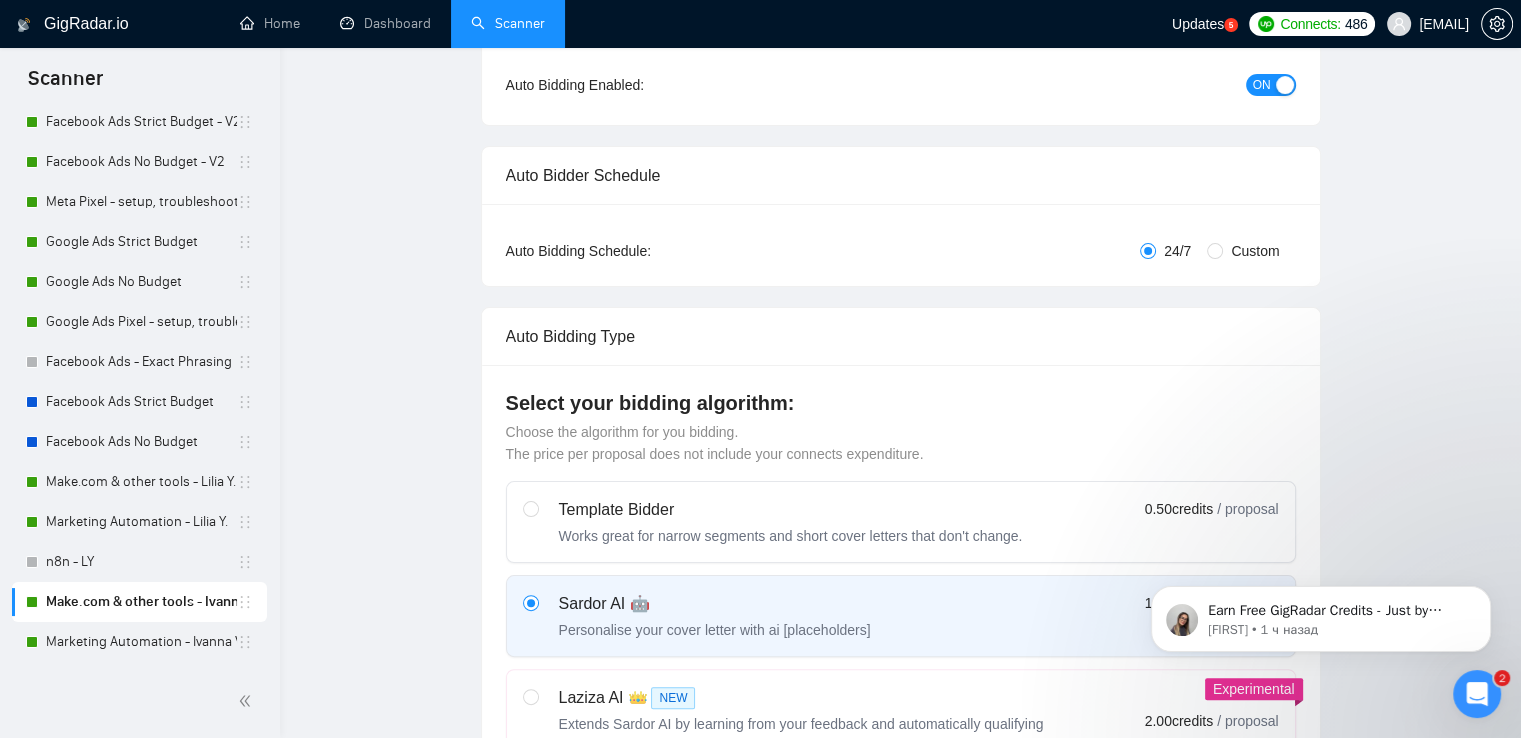 type 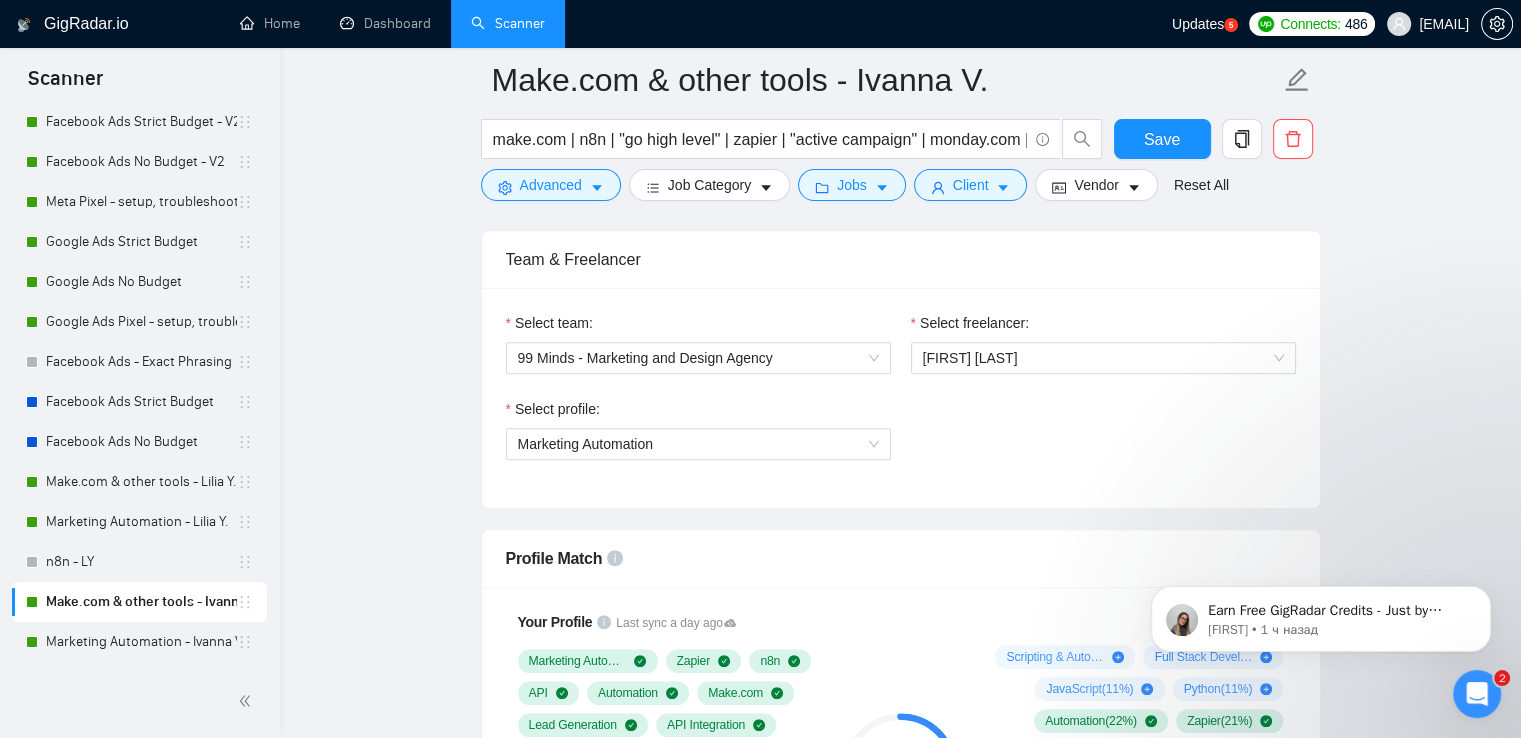 scroll, scrollTop: 1300, scrollLeft: 0, axis: vertical 